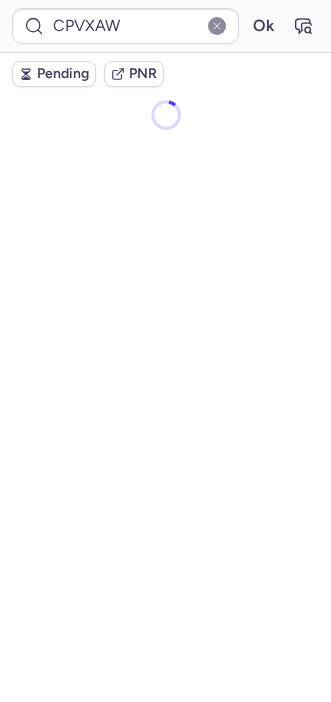scroll, scrollTop: 0, scrollLeft: 0, axis: both 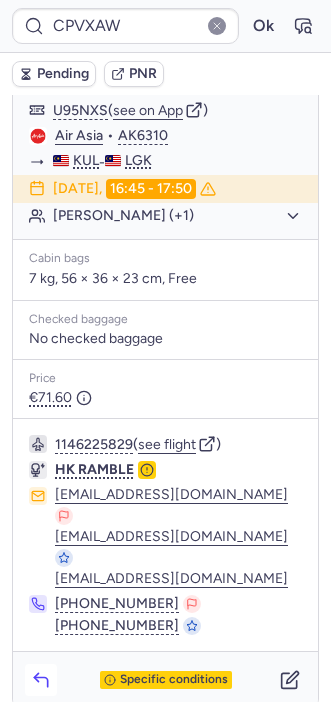 click 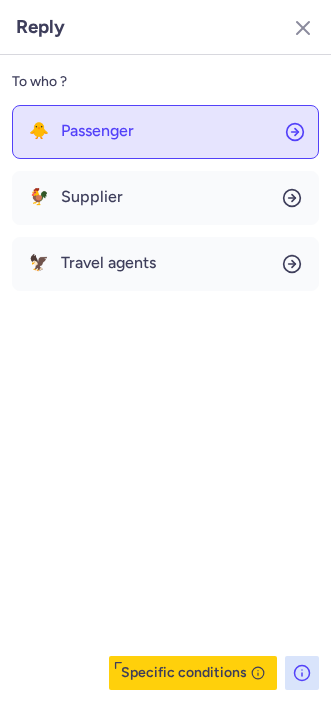 click on "🐥 Passenger" 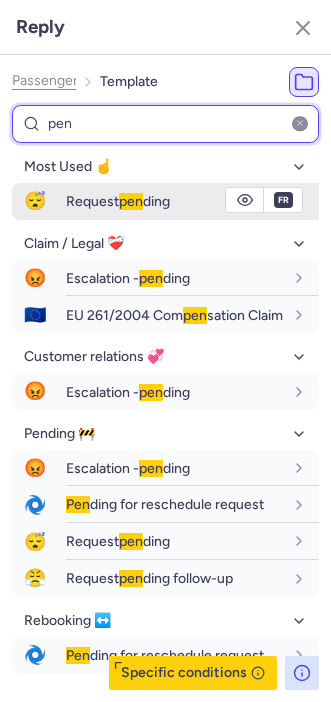 type on "pen" 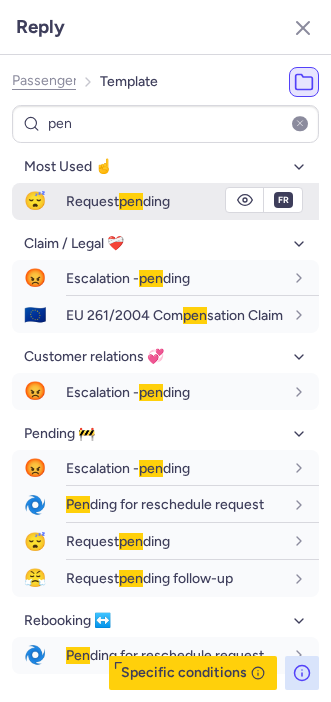 click on "Request  pen ding" at bounding box center (118, 201) 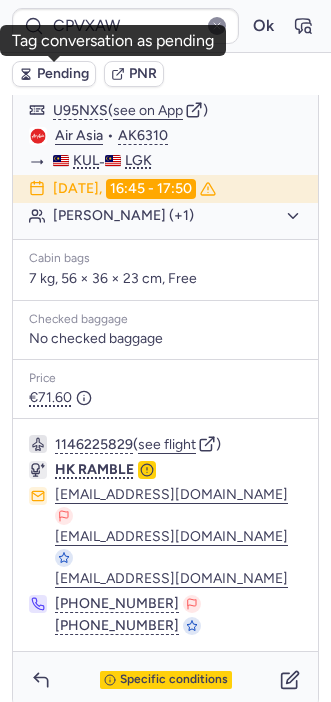 click on "Pending" at bounding box center (63, 74) 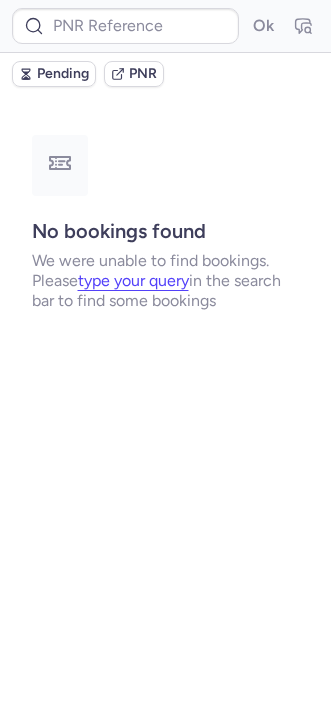 scroll, scrollTop: 0, scrollLeft: 0, axis: both 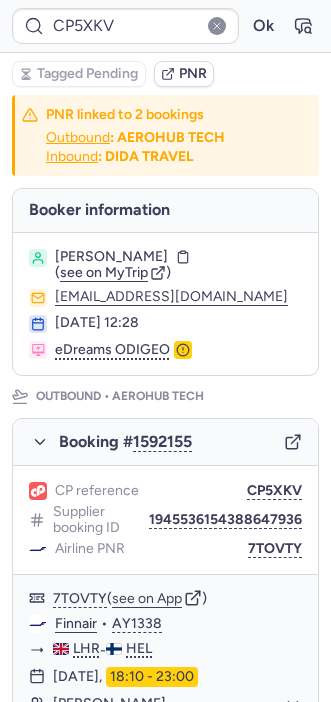 type on "CPT6UN" 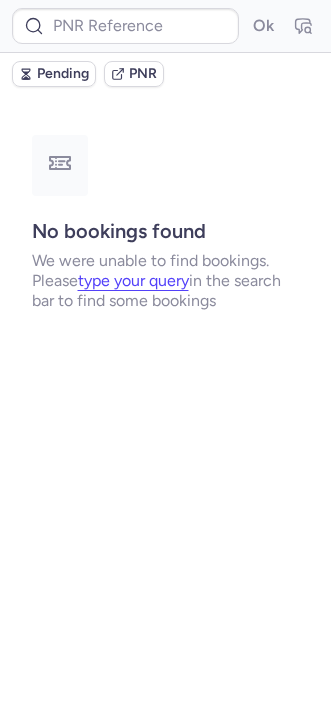 type on "CPDBQD" 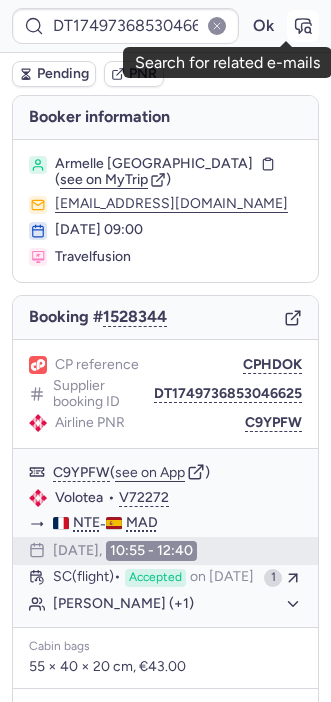 click 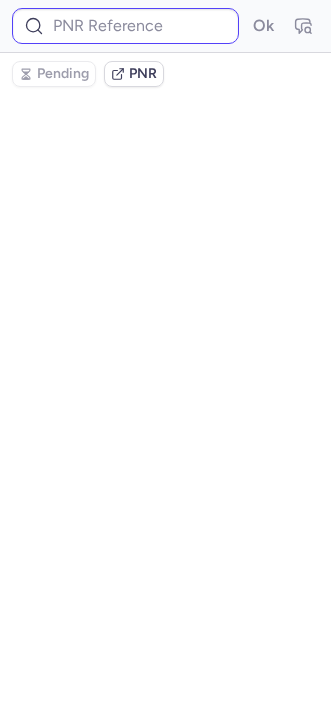 type on "DT1749736853046625" 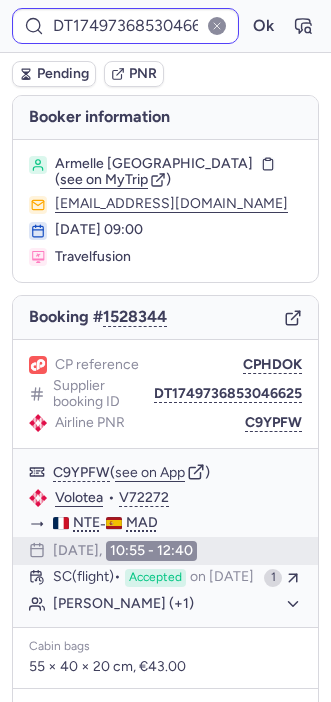 type on "C9YPFW" 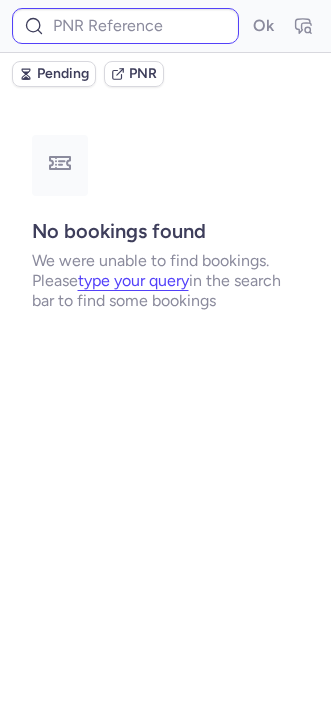 type on "CPHDOK" 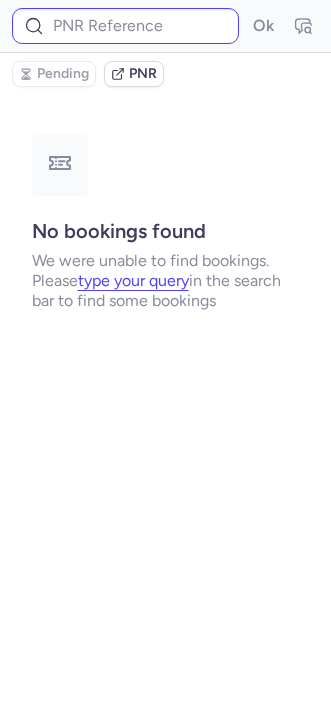 type on "CPHDOK" 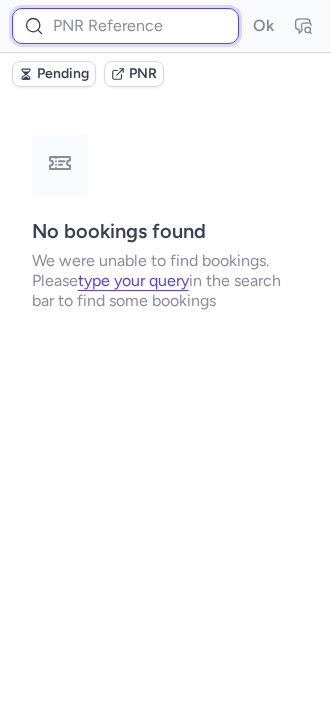 click at bounding box center (125, 26) 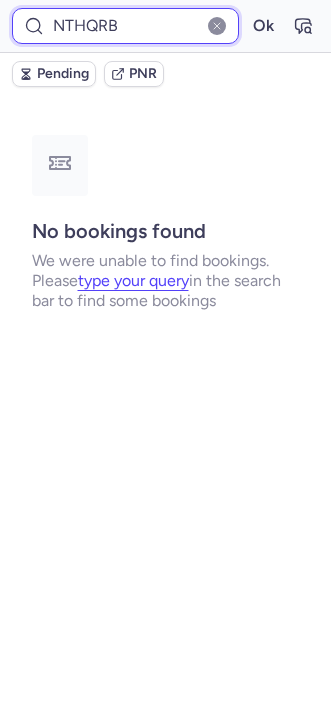 click on "Ok" at bounding box center [263, 26] 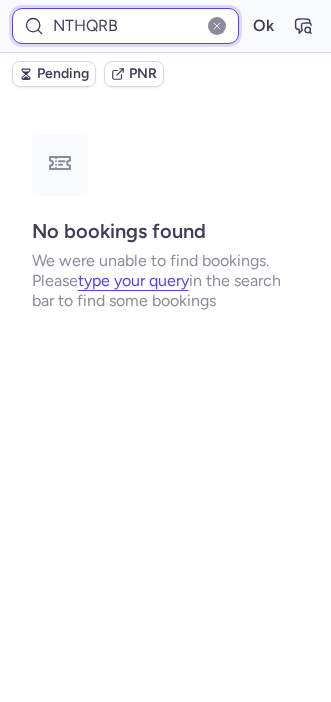 click on "NTHQRB" at bounding box center (125, 26) 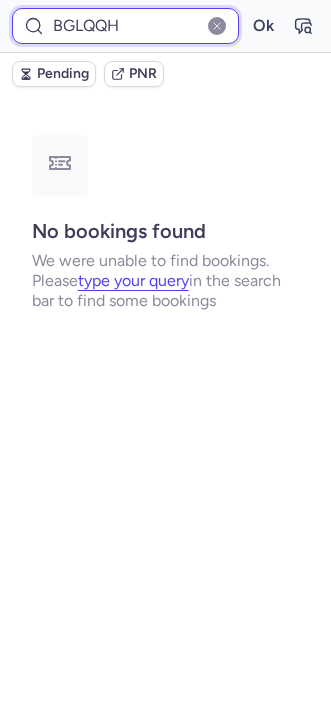 click on "BGLQQH" at bounding box center (125, 26) 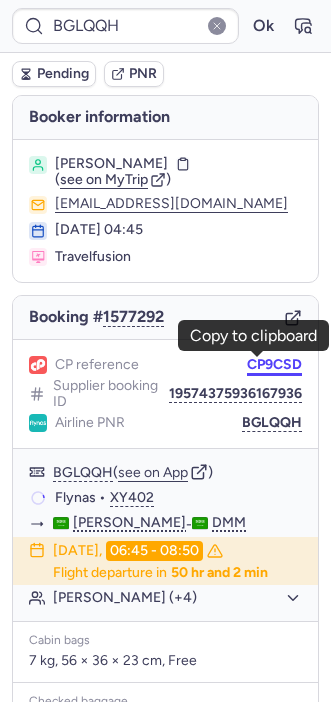 click on "CP9CSD" at bounding box center [274, 365] 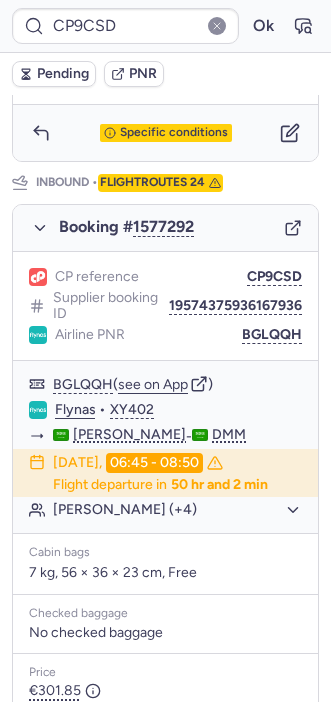 scroll, scrollTop: 945, scrollLeft: 0, axis: vertical 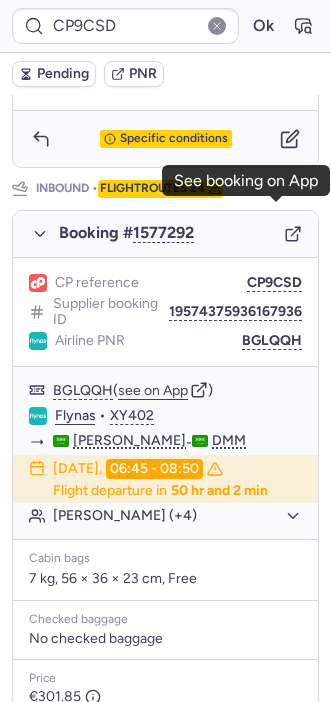click 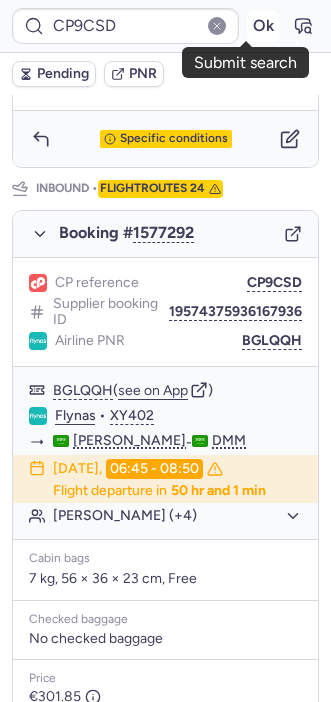 click on "Ok" at bounding box center (263, 26) 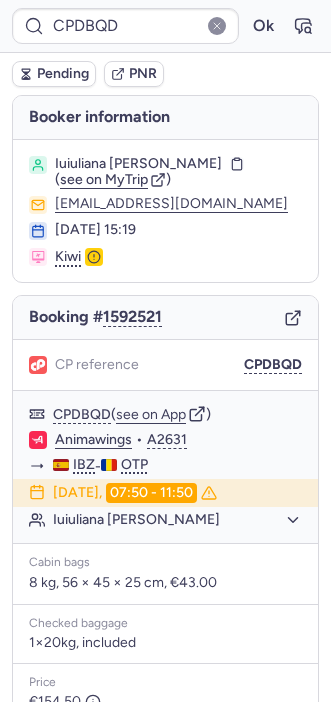 scroll, scrollTop: 239, scrollLeft: 0, axis: vertical 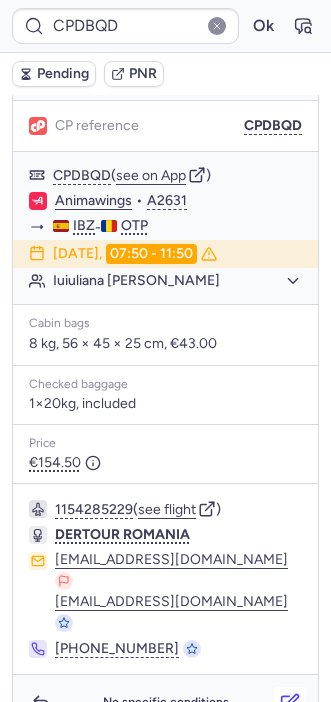 click 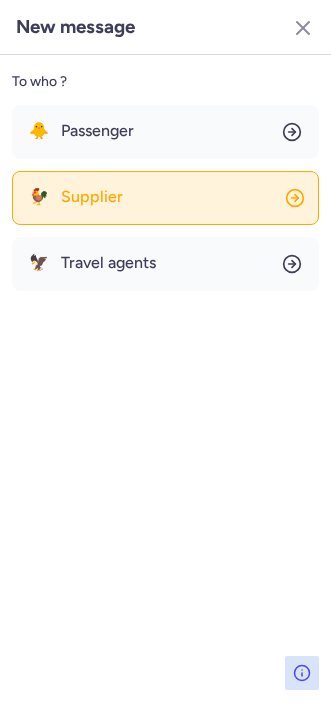 click on "🐓 Supplier" 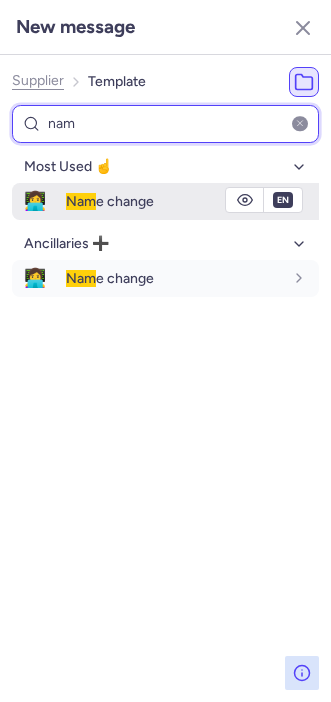 type on "nam" 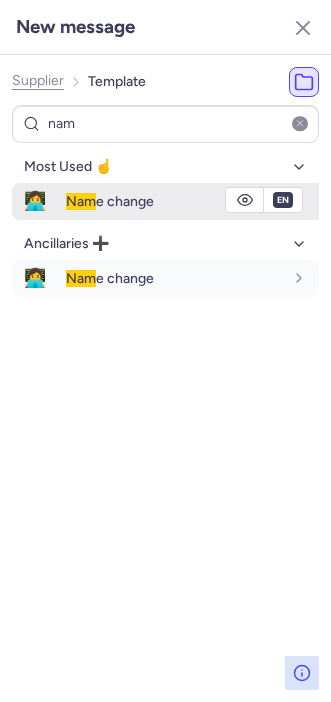 click on "Nam e change" at bounding box center (174, 201) 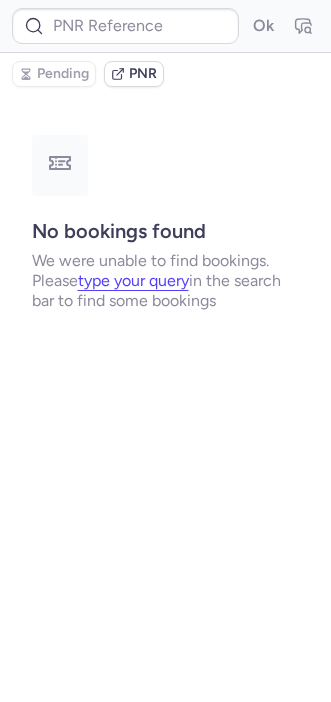 scroll, scrollTop: 0, scrollLeft: 0, axis: both 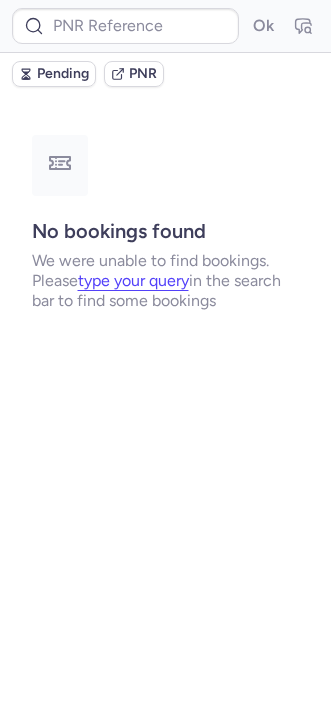 type on "CPDBQD" 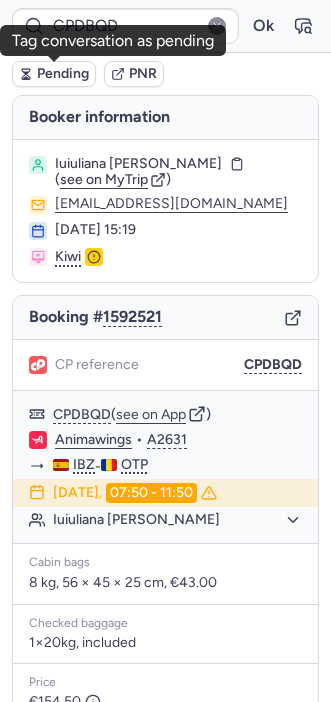 click on "Pending" at bounding box center (63, 74) 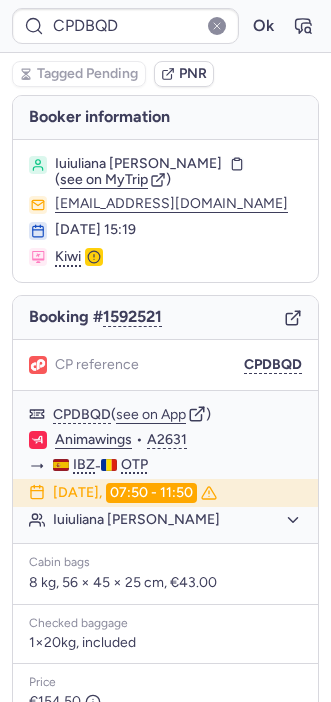 scroll, scrollTop: 239, scrollLeft: 0, axis: vertical 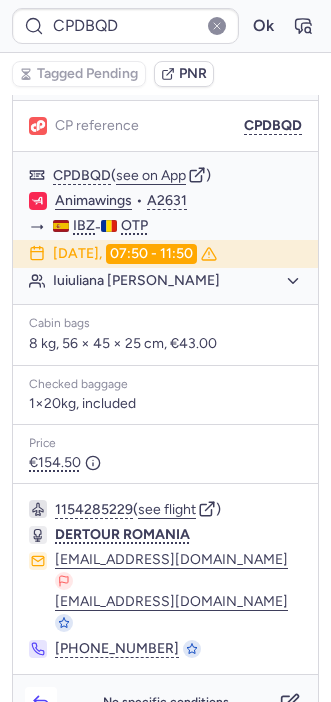 click 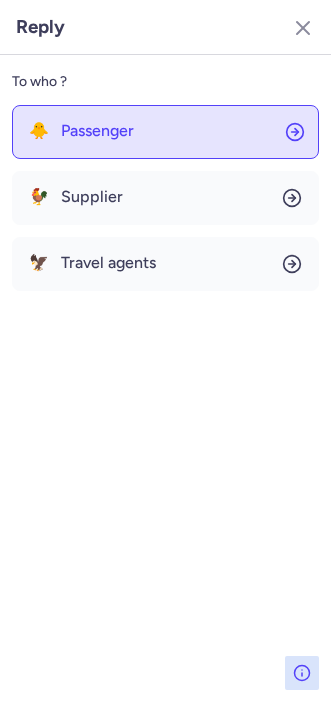 click on "🐥 Passenger" 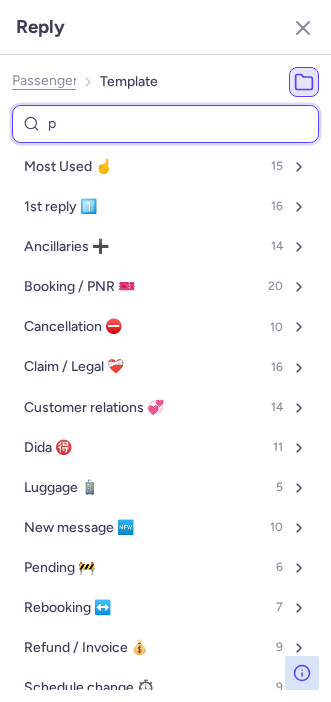 type on "pe" 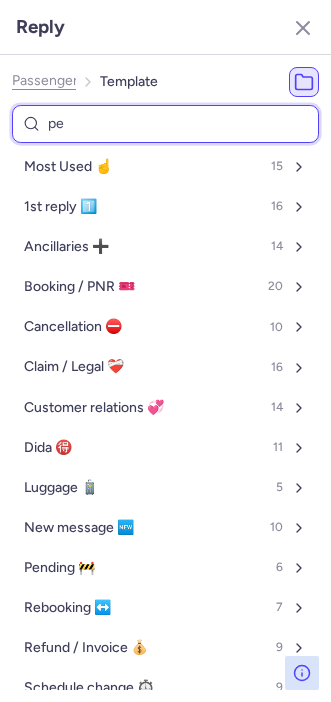 select on "en" 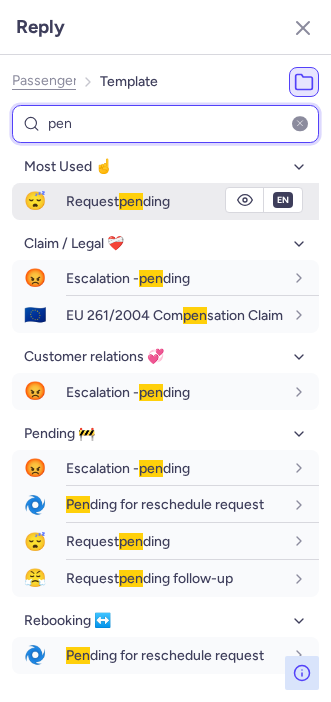 type on "pen" 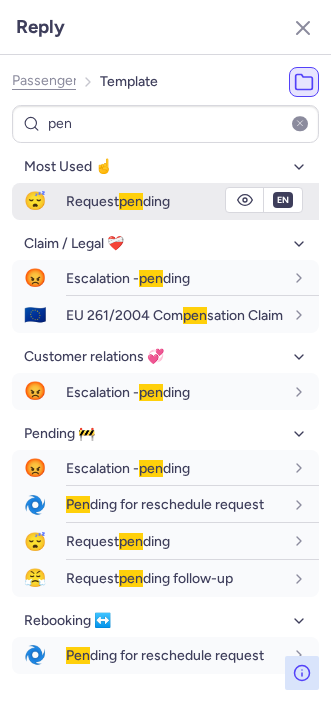 click on "Request  pen ding" at bounding box center [118, 201] 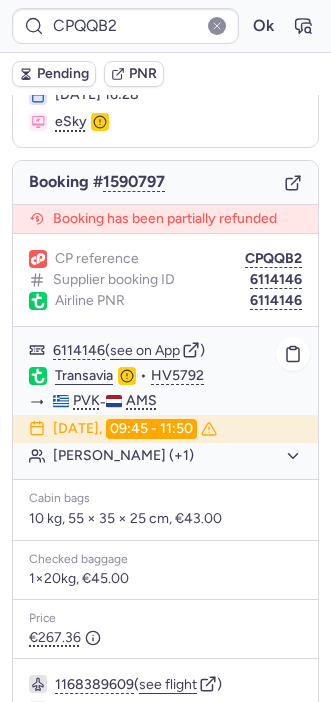 scroll, scrollTop: 121, scrollLeft: 0, axis: vertical 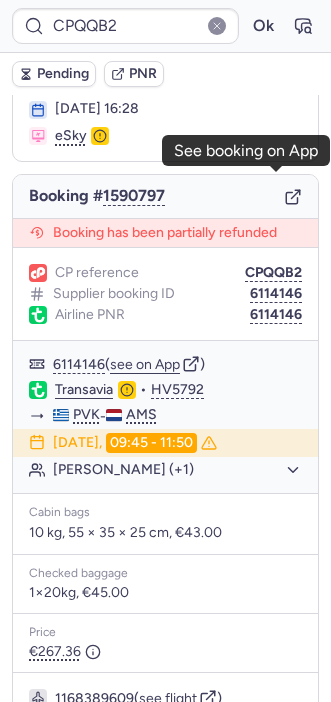 click 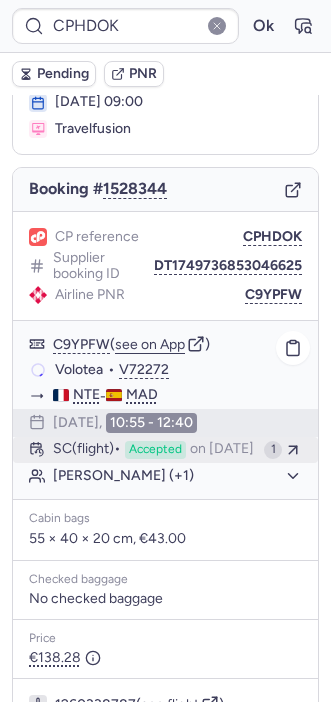 scroll, scrollTop: 103, scrollLeft: 0, axis: vertical 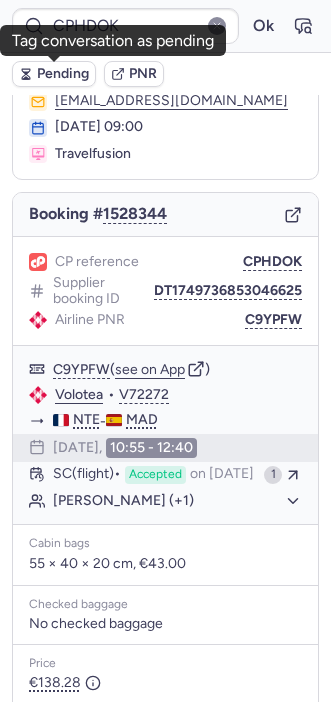 click on "Pending" at bounding box center [63, 74] 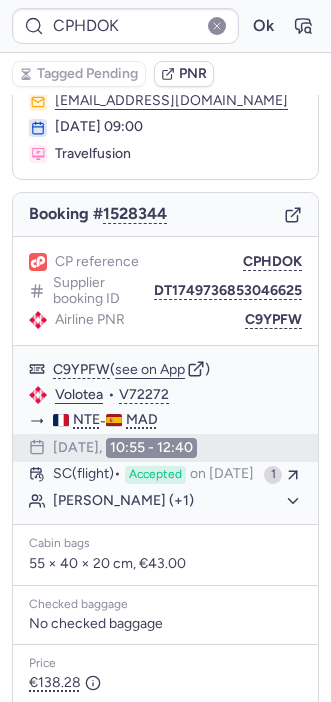 type on "CPPTCJ" 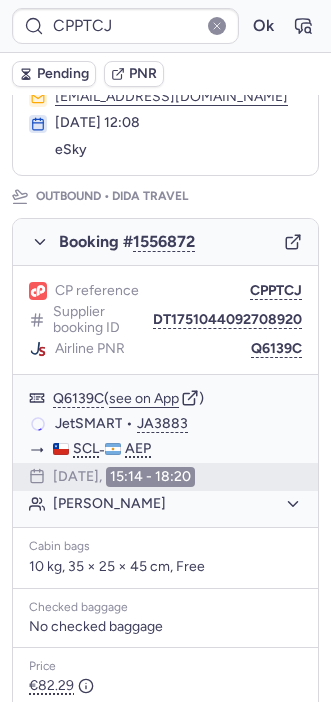 scroll, scrollTop: 196, scrollLeft: 0, axis: vertical 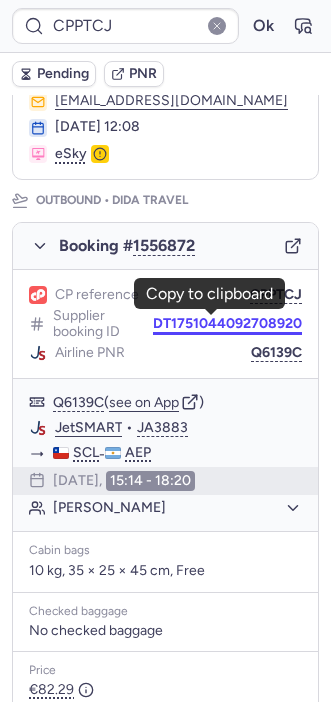 click on "DT1751044092708920" at bounding box center [227, 324] 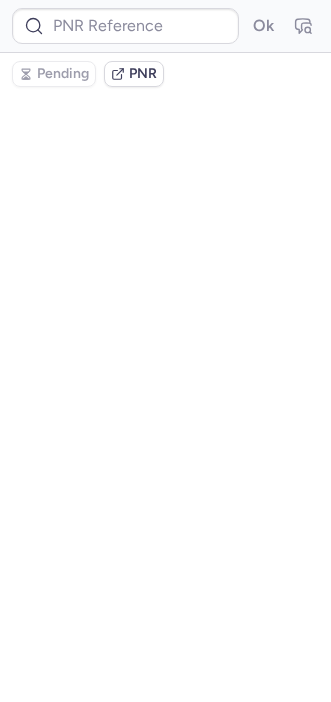 scroll, scrollTop: 0, scrollLeft: 0, axis: both 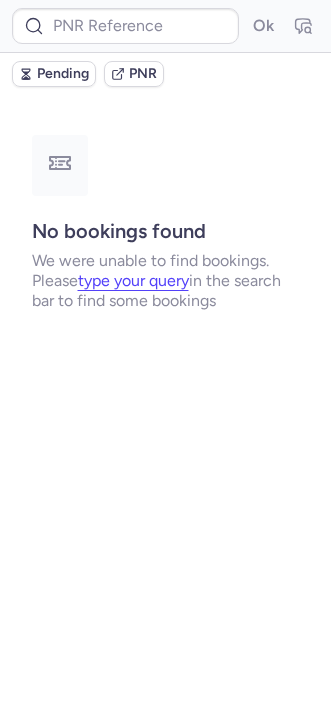 type on "CPPTCJ" 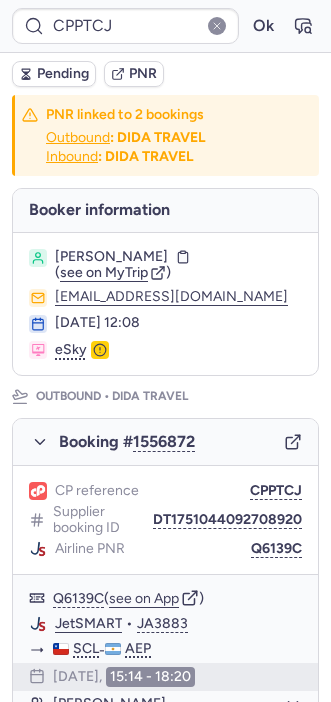 type 